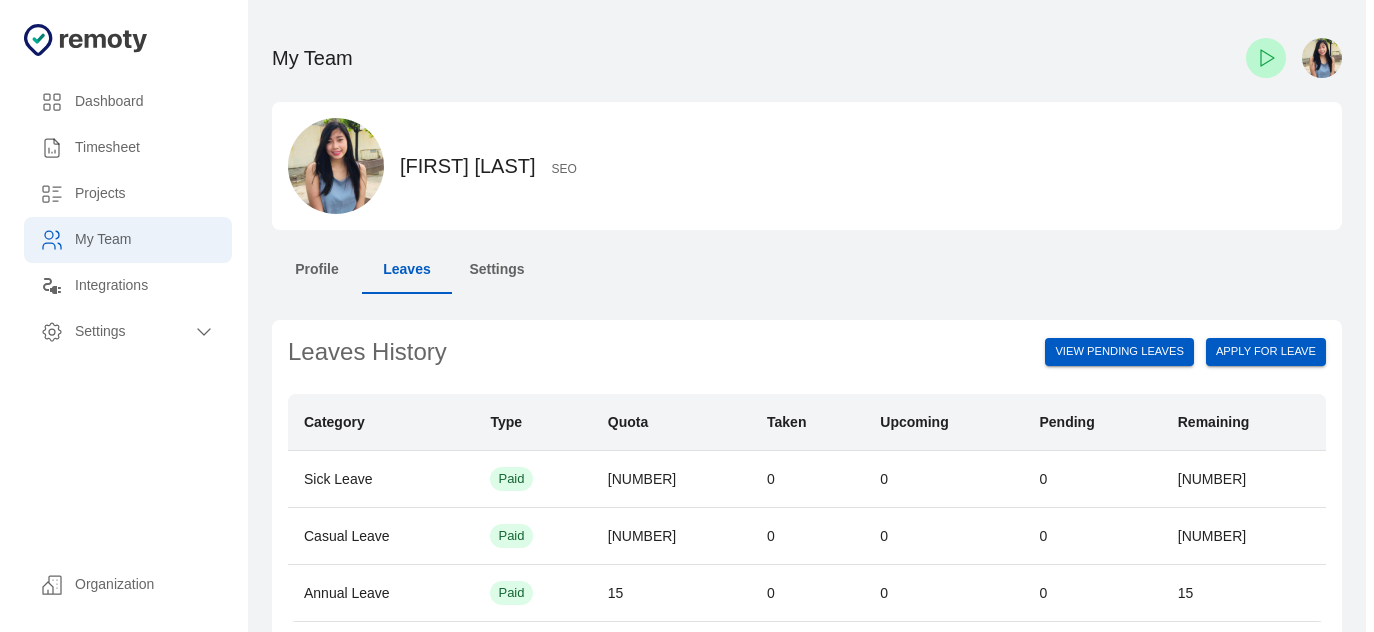 scroll, scrollTop: 0, scrollLeft: 0, axis: both 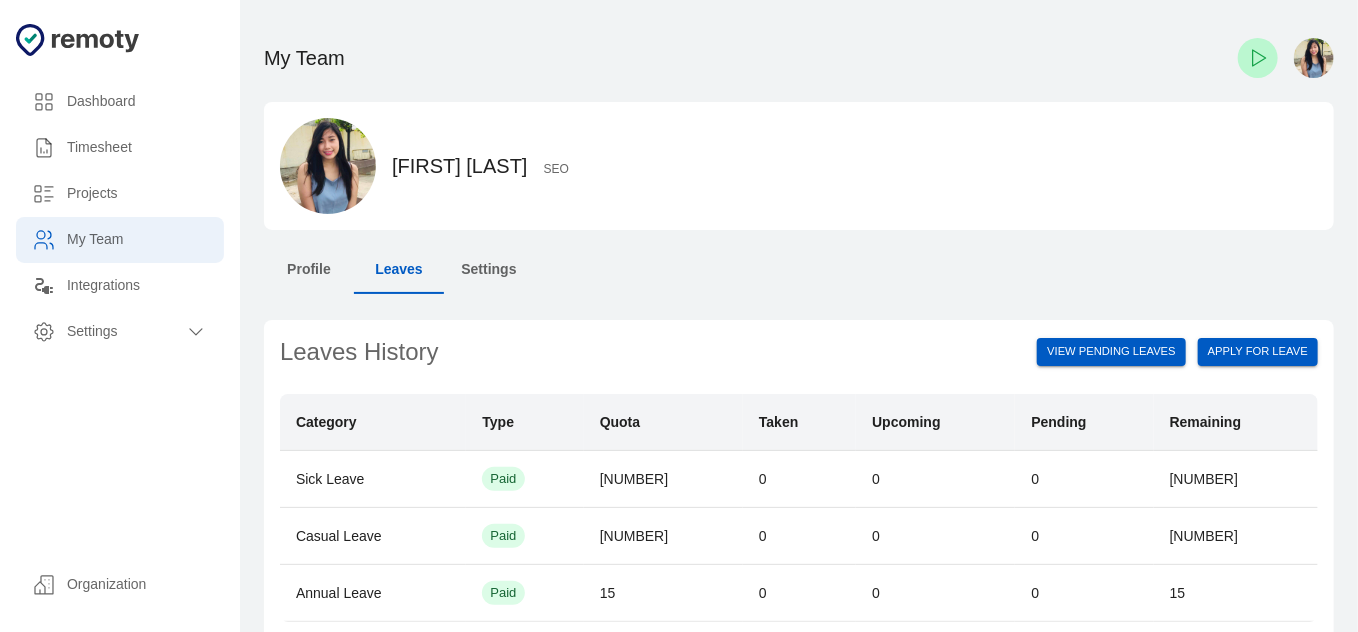 click on "Timesheet" at bounding box center (120, 102) 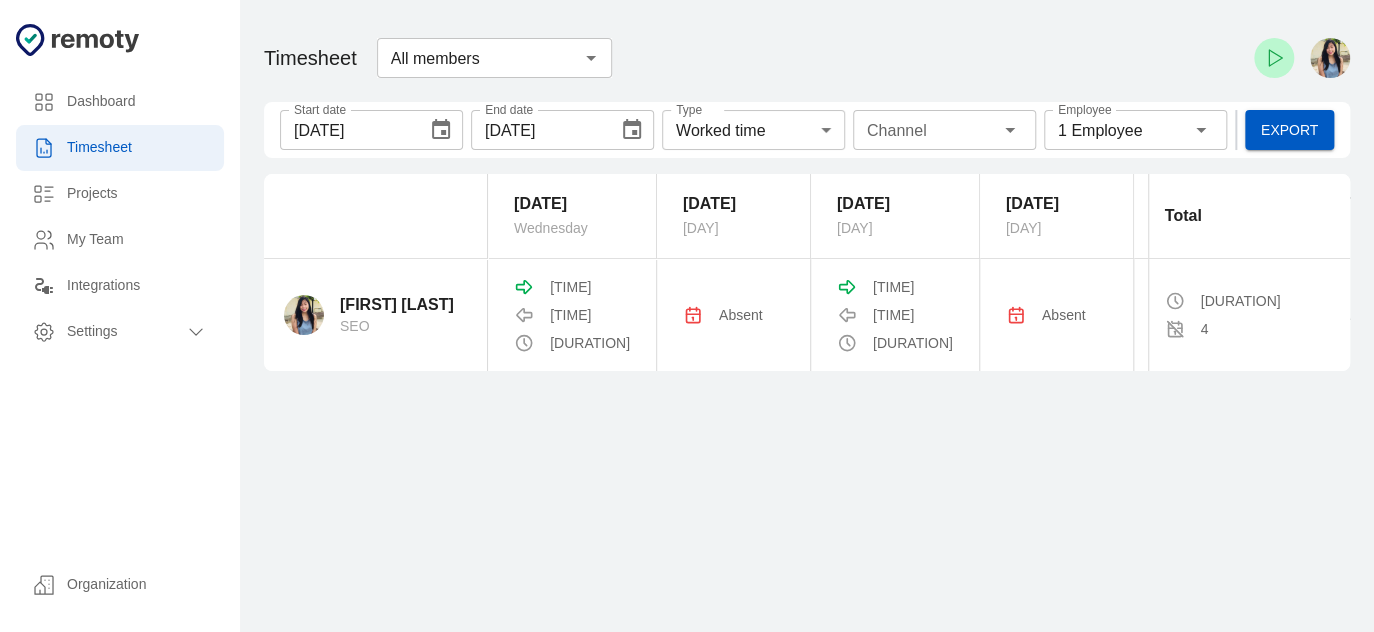 scroll, scrollTop: 0, scrollLeft: 433, axis: horizontal 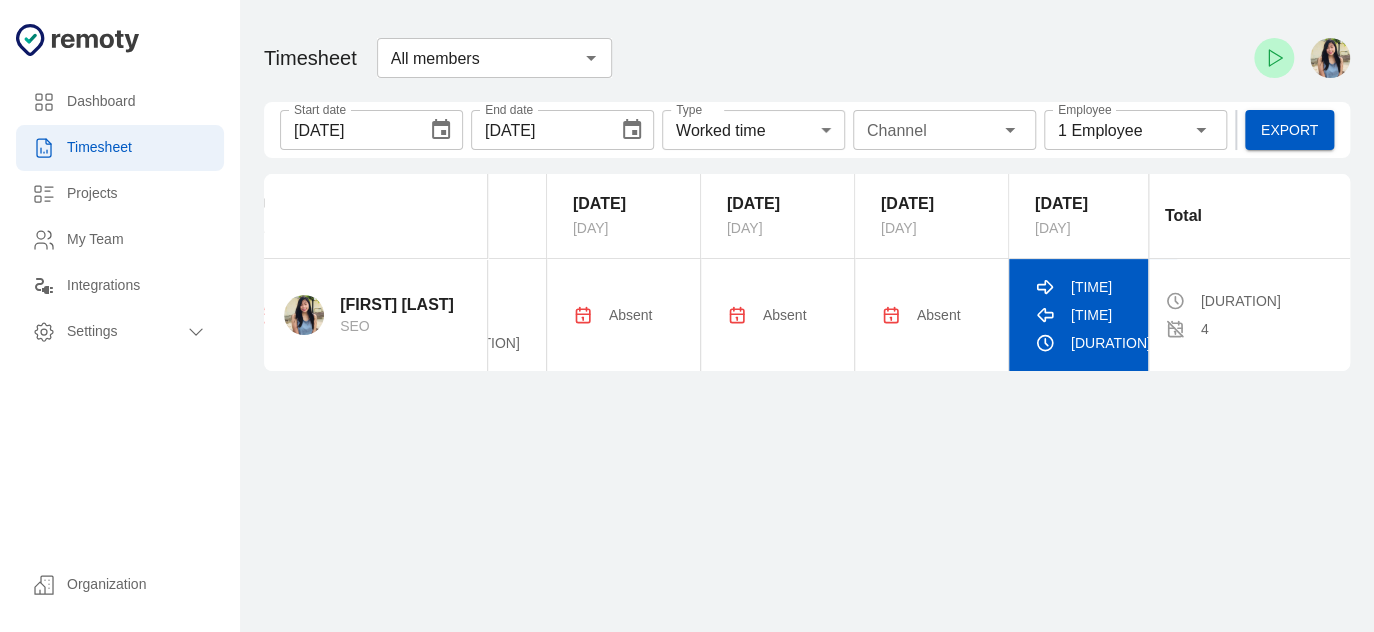 click on "[TIME] [TIME] [DURATION]" at bounding box center [1093, 315] 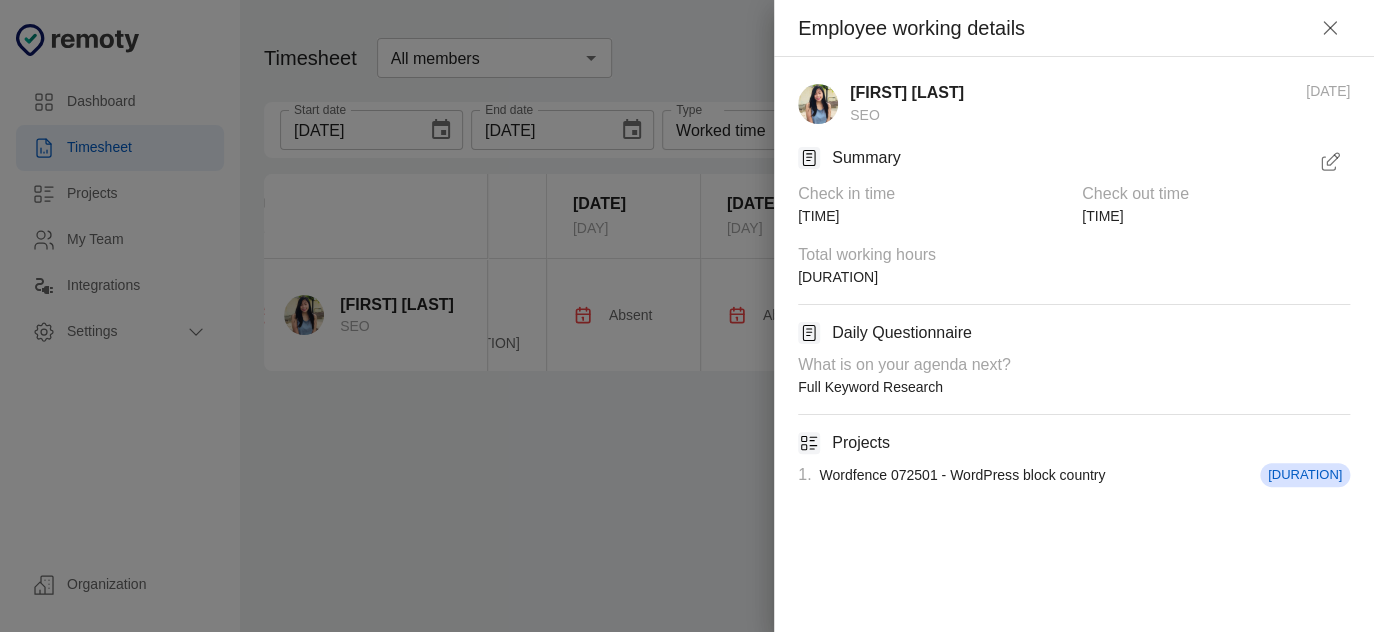 click at bounding box center (1330, 162) 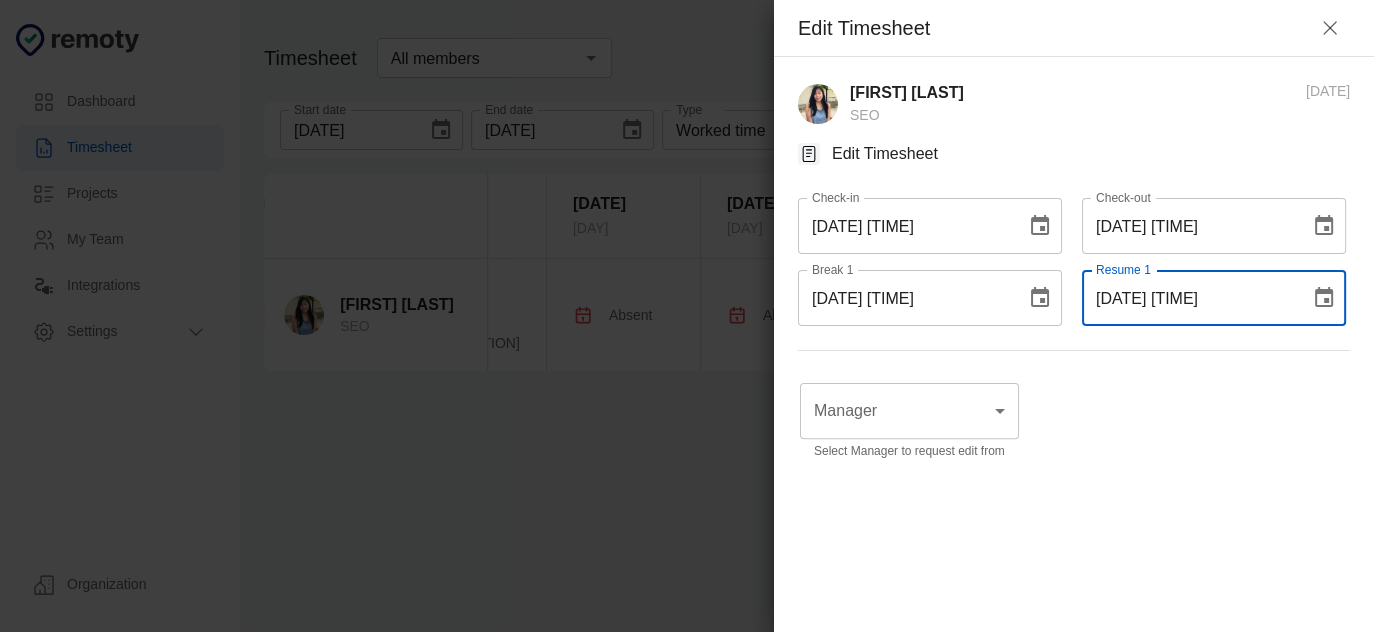 click on "[DATE] [TIME]" at bounding box center [1189, 298] 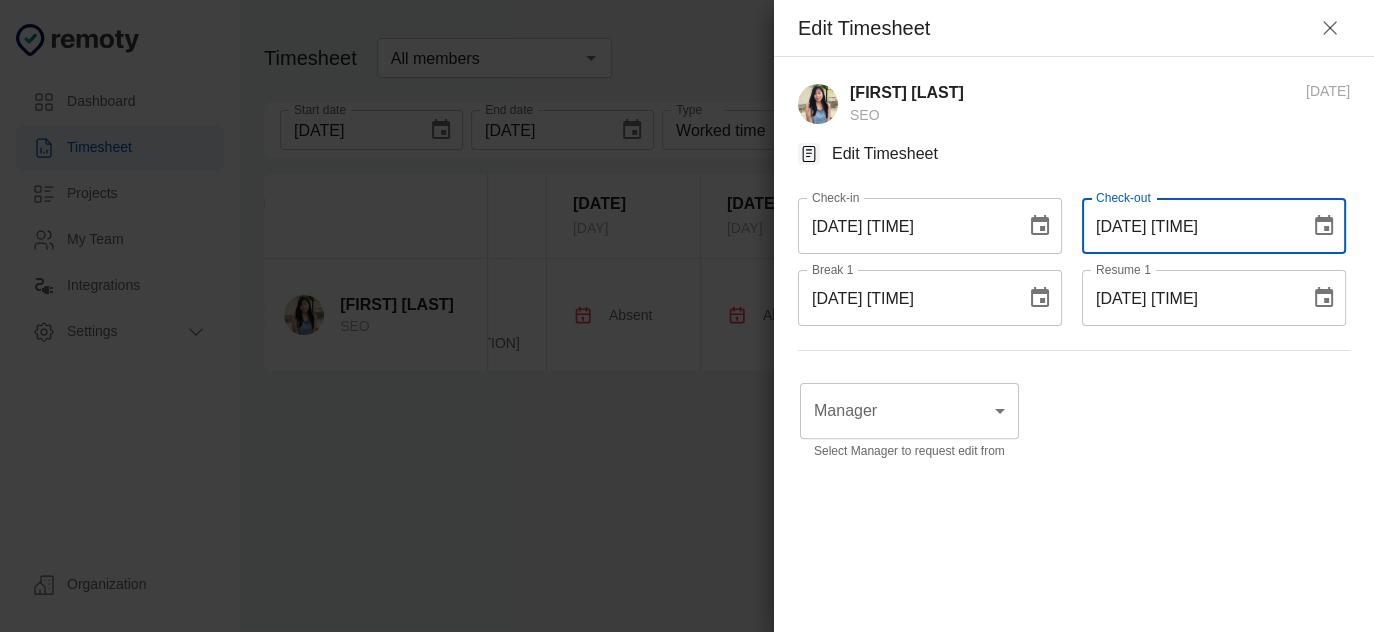 click on "[DATE] [TIME]" at bounding box center (1189, 226) 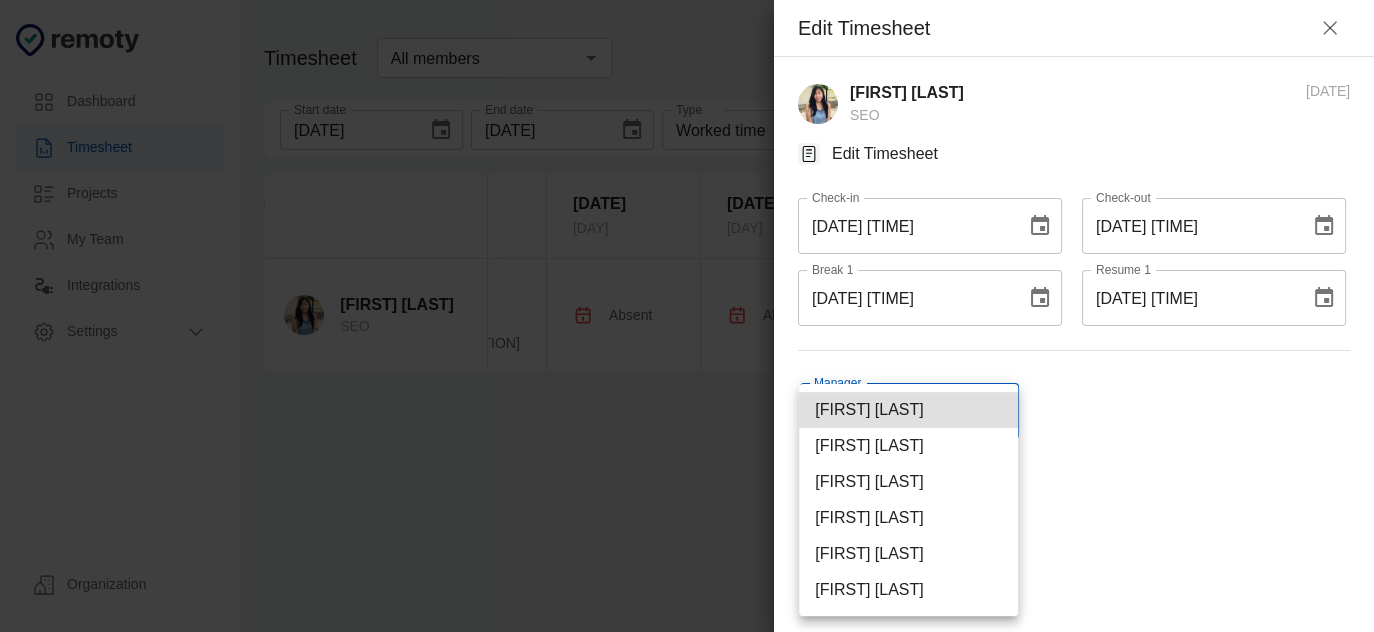 click on "Dashboard Timesheet Projects My Team Integrations Settings Organization Dashboard Timesheet Projects My Team Integrations Settings Organization Timesheet All members ​ Start date [DATE] Start date End date [DATE] End date Type Worked time Worked time Projects Channel Channel Employee 1 Employee Employee Export [DATE] [DAY] [DATE] [DAY] [DATE] [DAY] [DATE] [DAY] [DATE] [DAY] [DATE] [DAY] [DATE] [DAY] Total [FIRST] [LAST] [CATEGORY] [TIME] [TIME] [DURATION] Absent [TIME] [TIME] [DURATION] Absent Absent Absent [TIME] [TIME] [DURATION] [DURATION] [NUMBER] Remoty | Timesheet Employee working details [FIRST] [LAST] [DATE] Summary Check in time [TIME] Check out time [TIME] Total working hours [DURATION] Daily Questionnaire What is on your agenda next? Full Keyword Research Projects 1 . [PRODUCT] [DURATION] Edit Timesheet [FIRST] [LAST] [DATE] Edit Timesheet Check-in [DATE] [TIME] Check-in Check-out [DATE] [TIME] Check-out Break 1 ​" at bounding box center [687, 316] 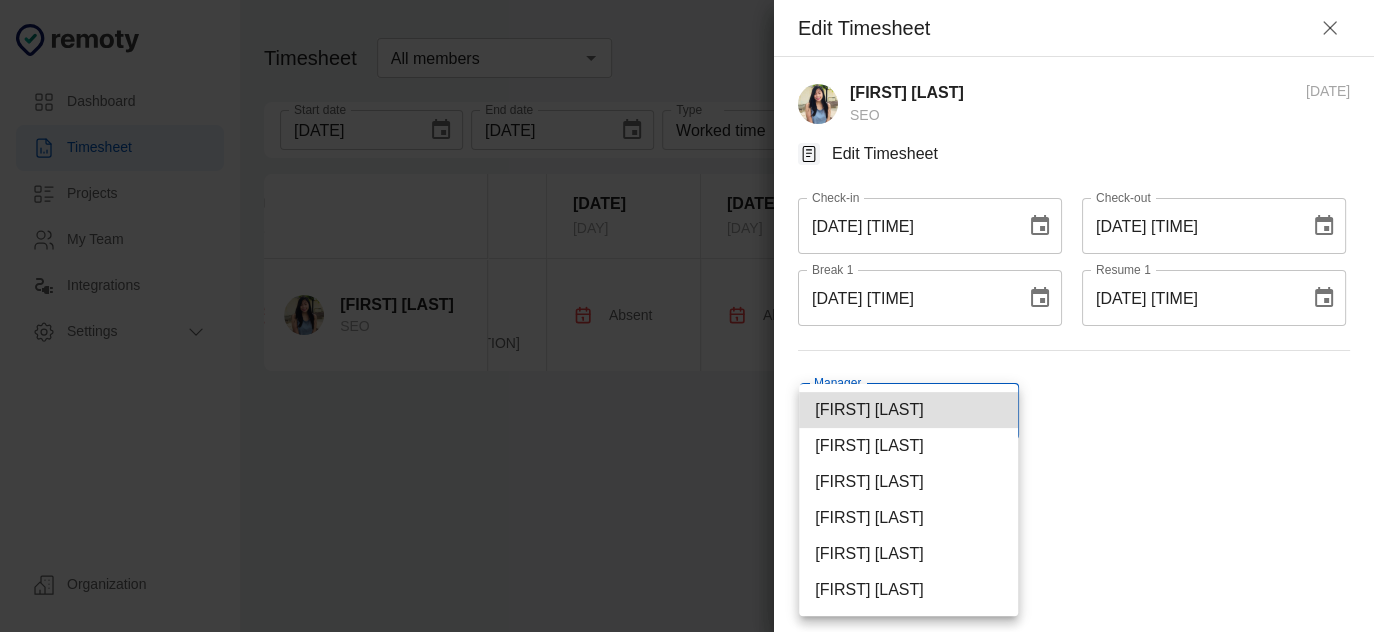 click on "[FIRST] [LAST]" at bounding box center (908, 518) 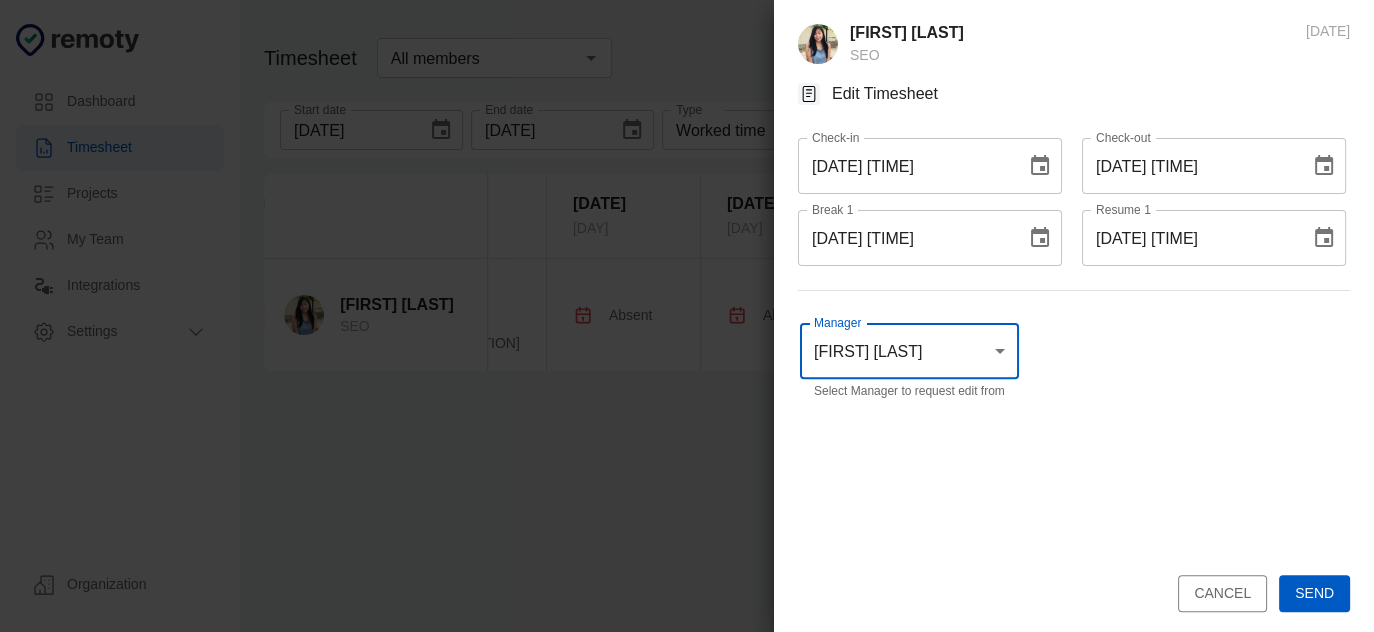 scroll, scrollTop: 63, scrollLeft: 0, axis: vertical 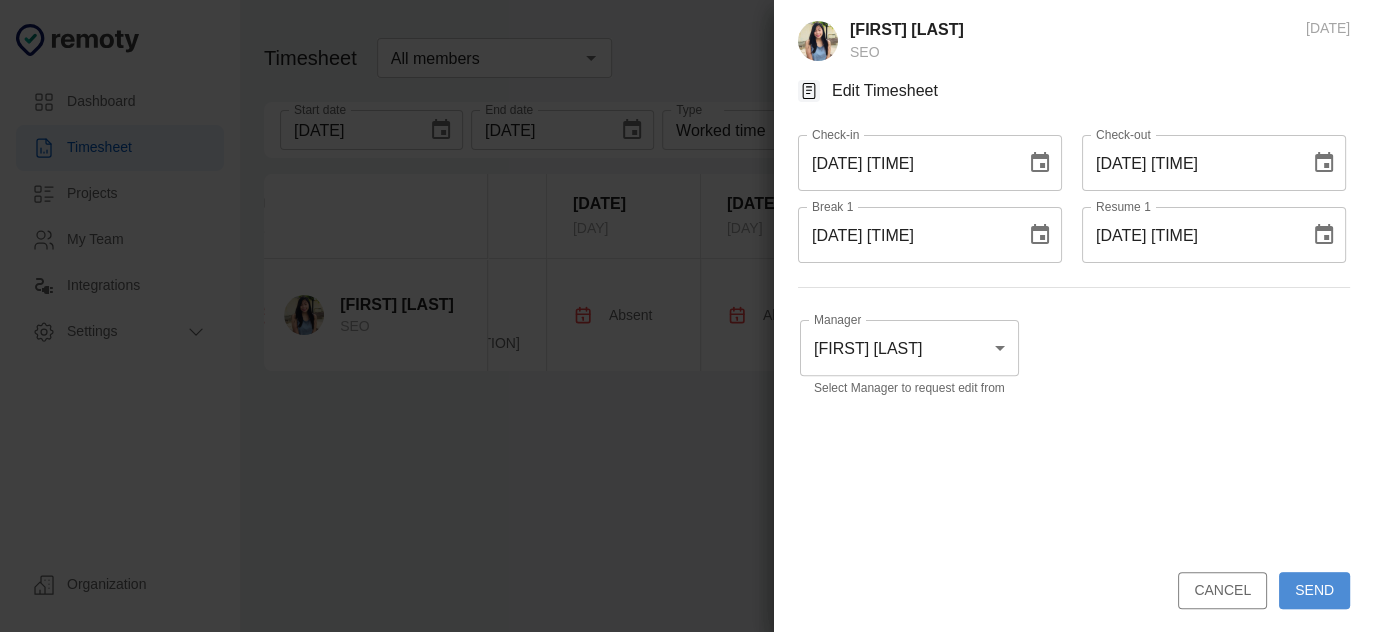 click on "Send" at bounding box center (1314, 590) 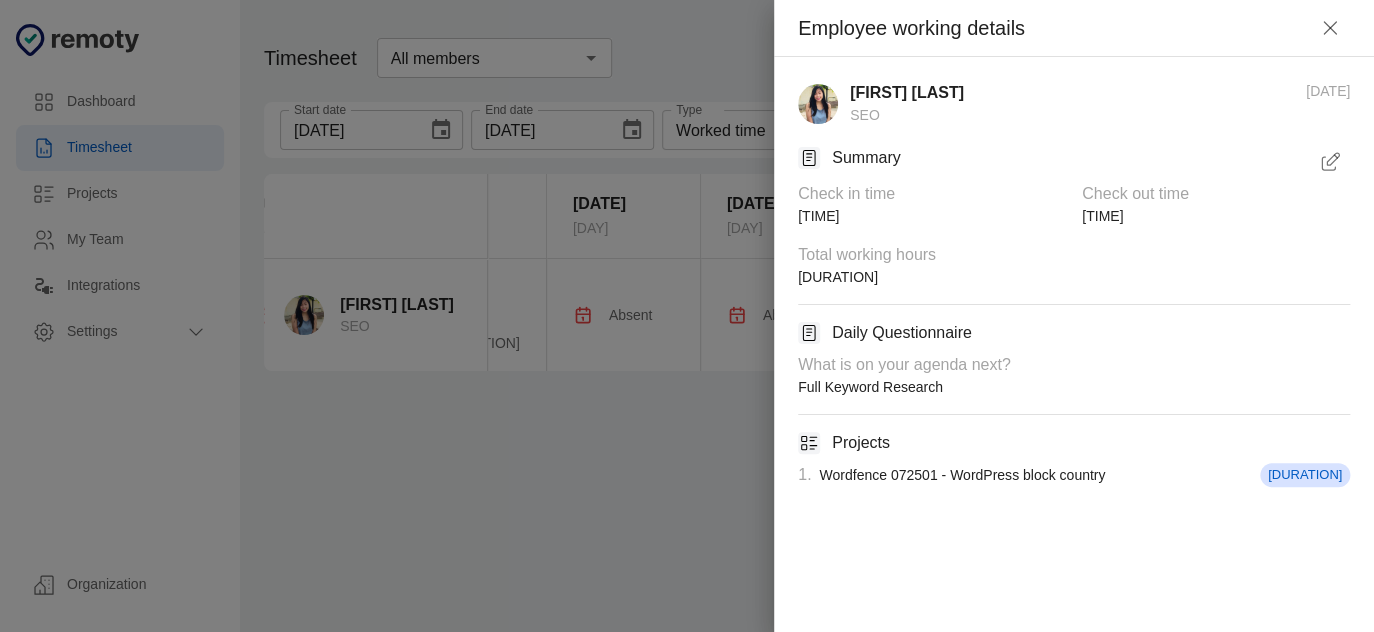 click at bounding box center [687, 316] 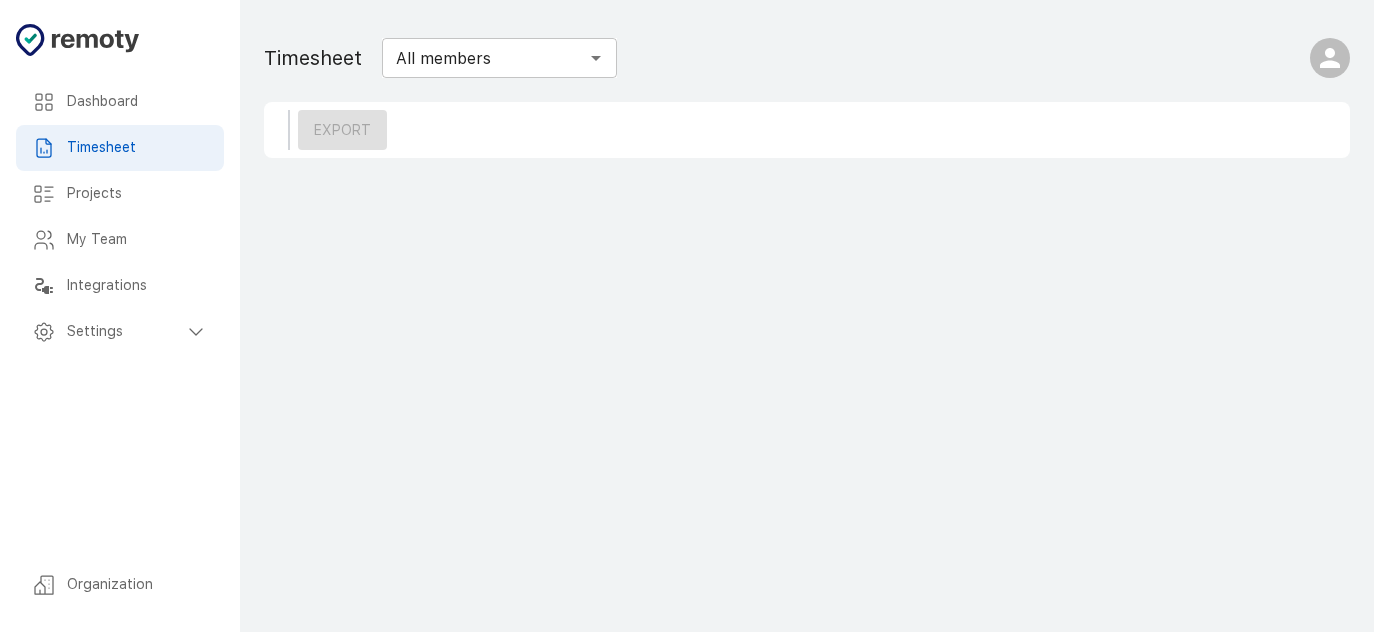 scroll, scrollTop: 0, scrollLeft: 0, axis: both 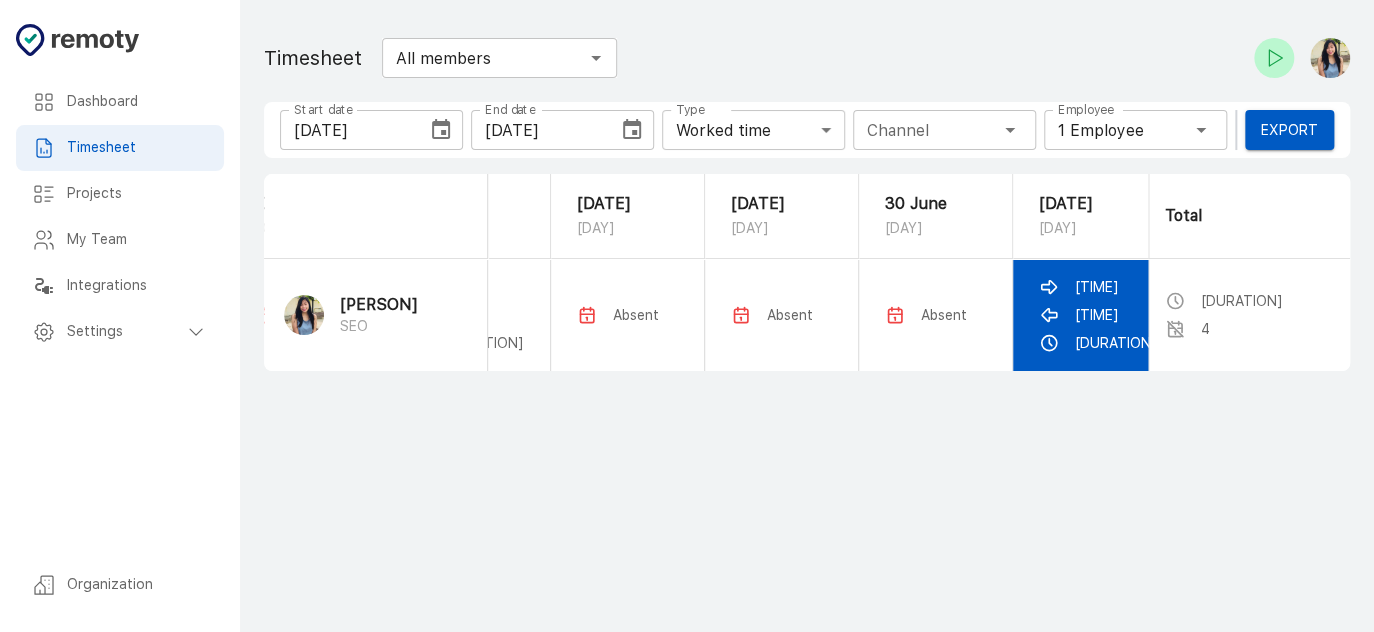 click on "[TIME]" at bounding box center [1097, 287] 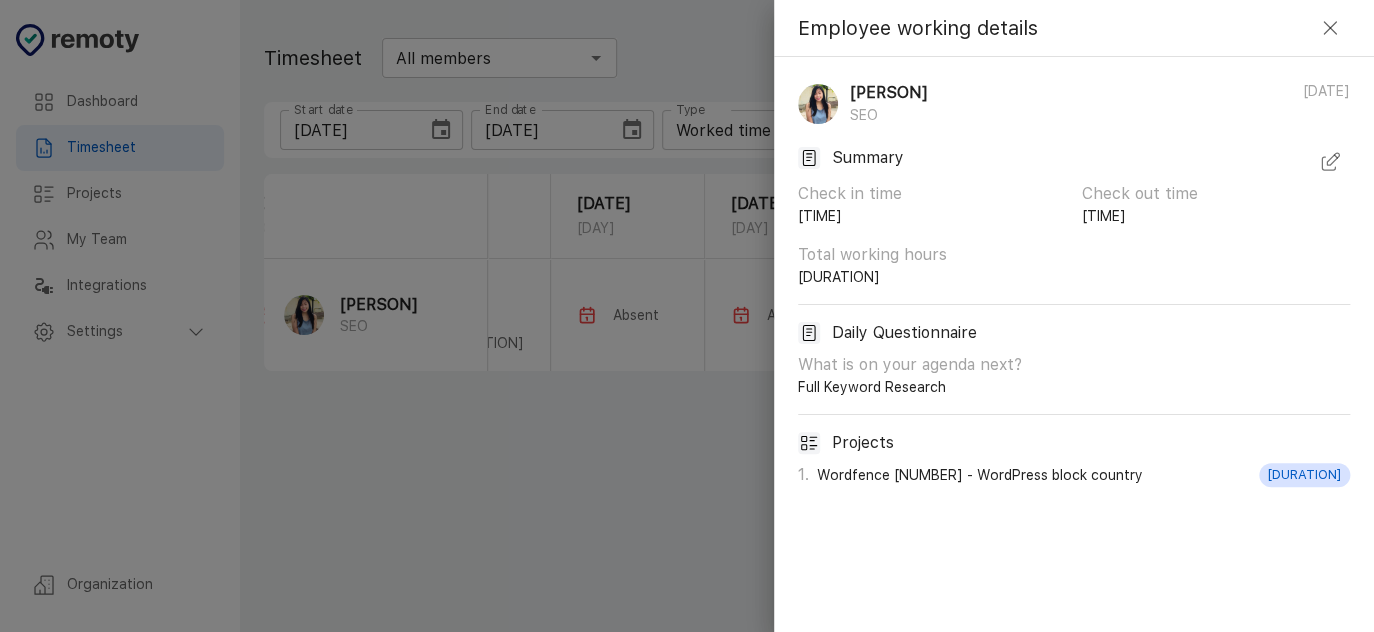 click at bounding box center (1330, 162) 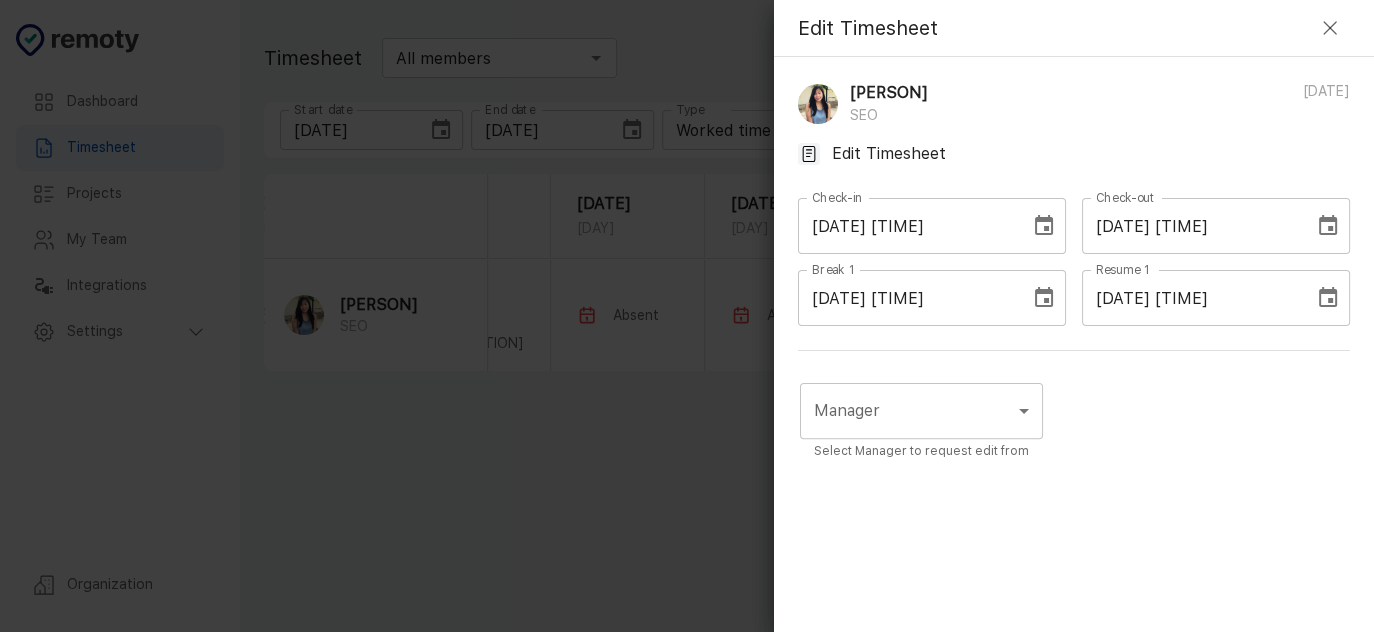 click on "[DATE] [TIME]" at bounding box center [1191, 226] 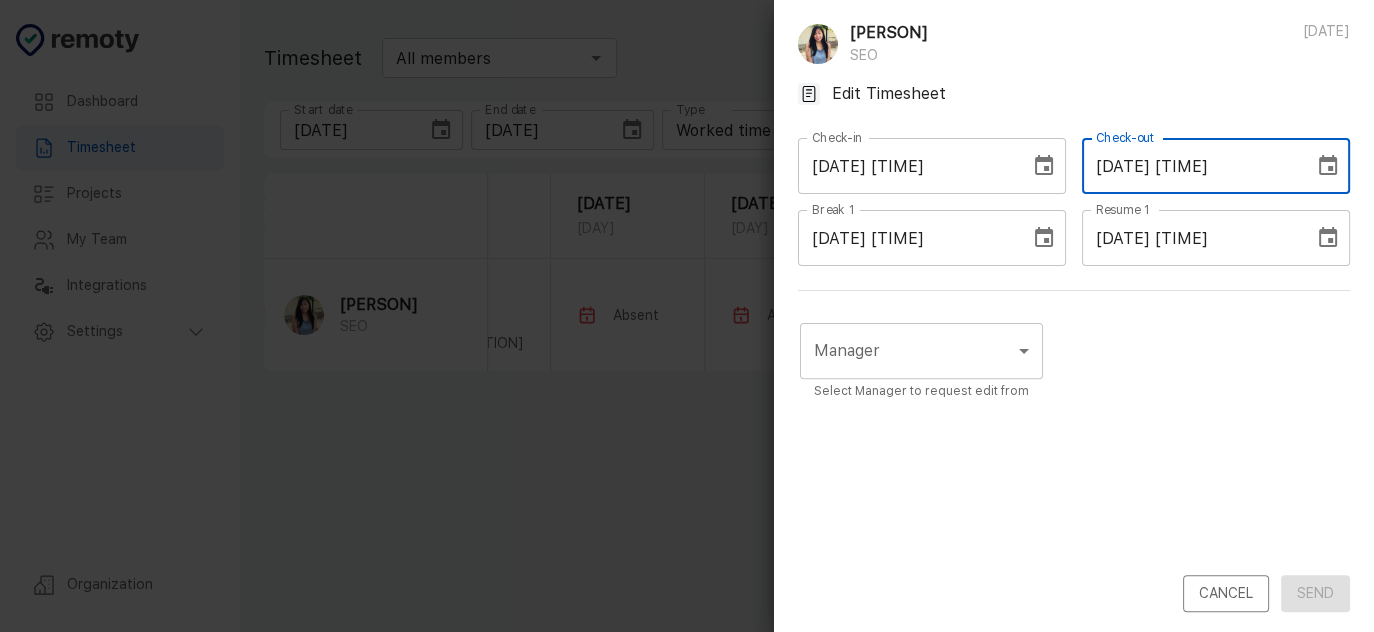 scroll, scrollTop: 63, scrollLeft: 0, axis: vertical 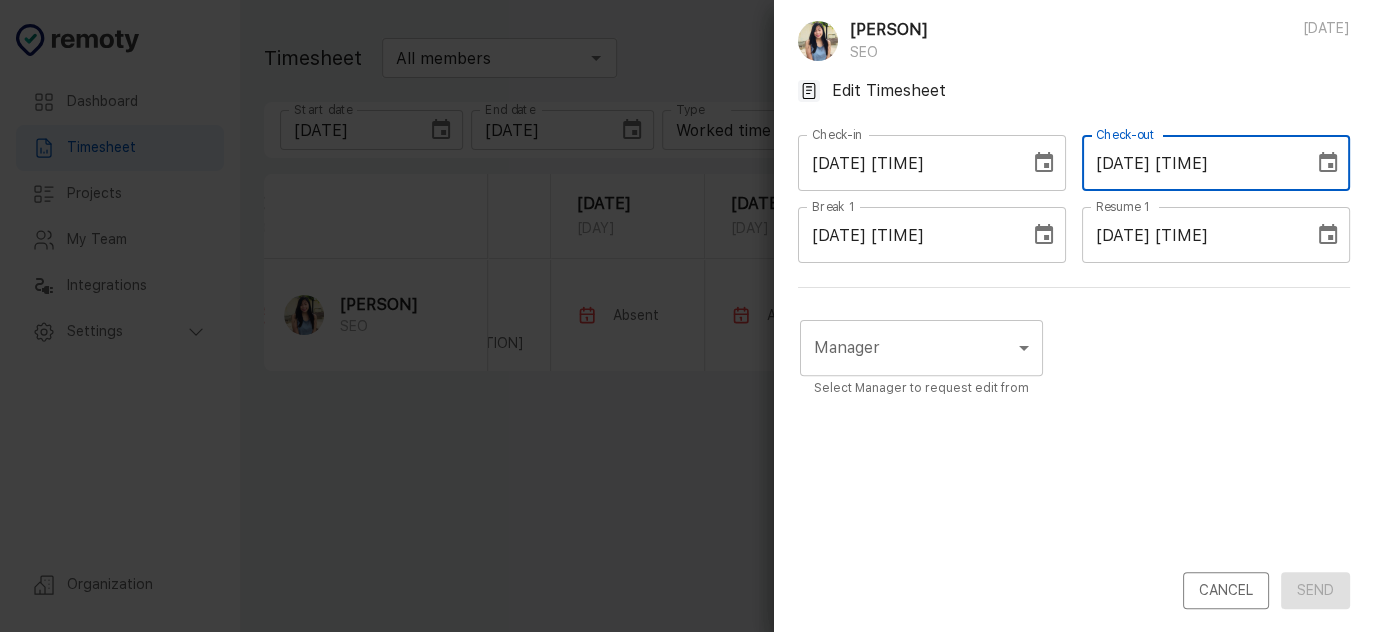 type on "[DATE] [TIME]" 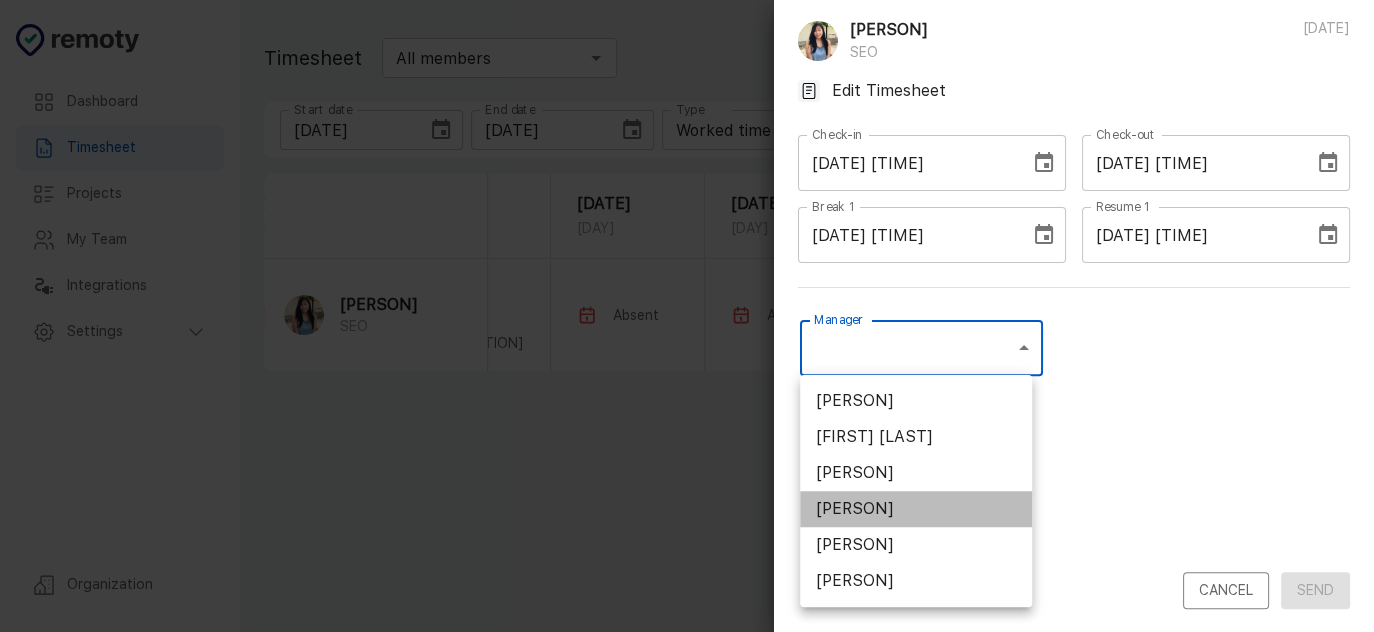 click on "[FIRST] [LAST]" at bounding box center [916, 509] 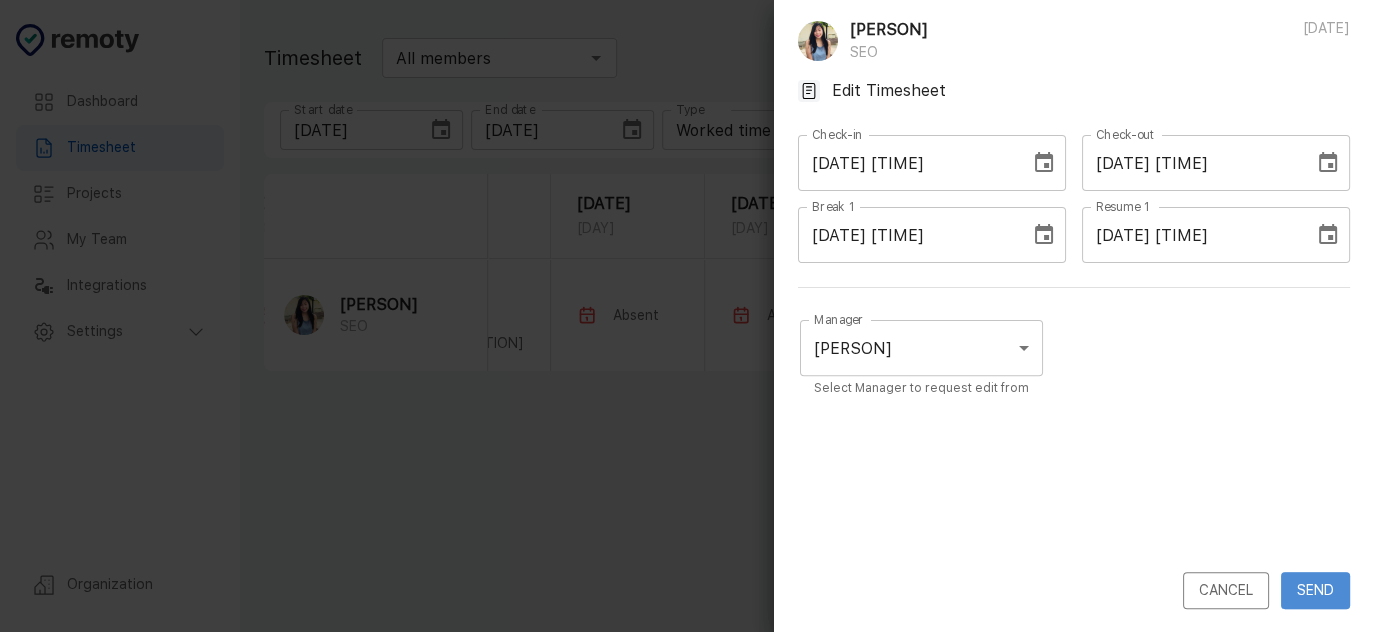 click on "Send" at bounding box center (1315, 590) 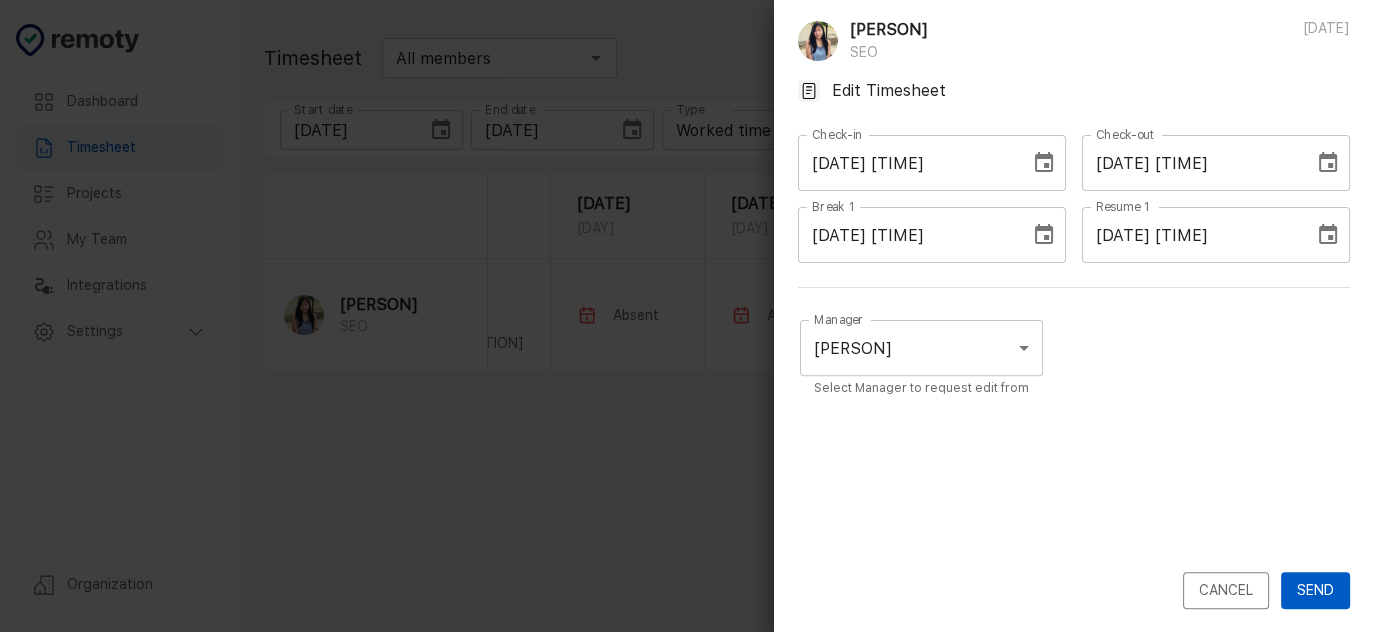 scroll, scrollTop: 0, scrollLeft: 0, axis: both 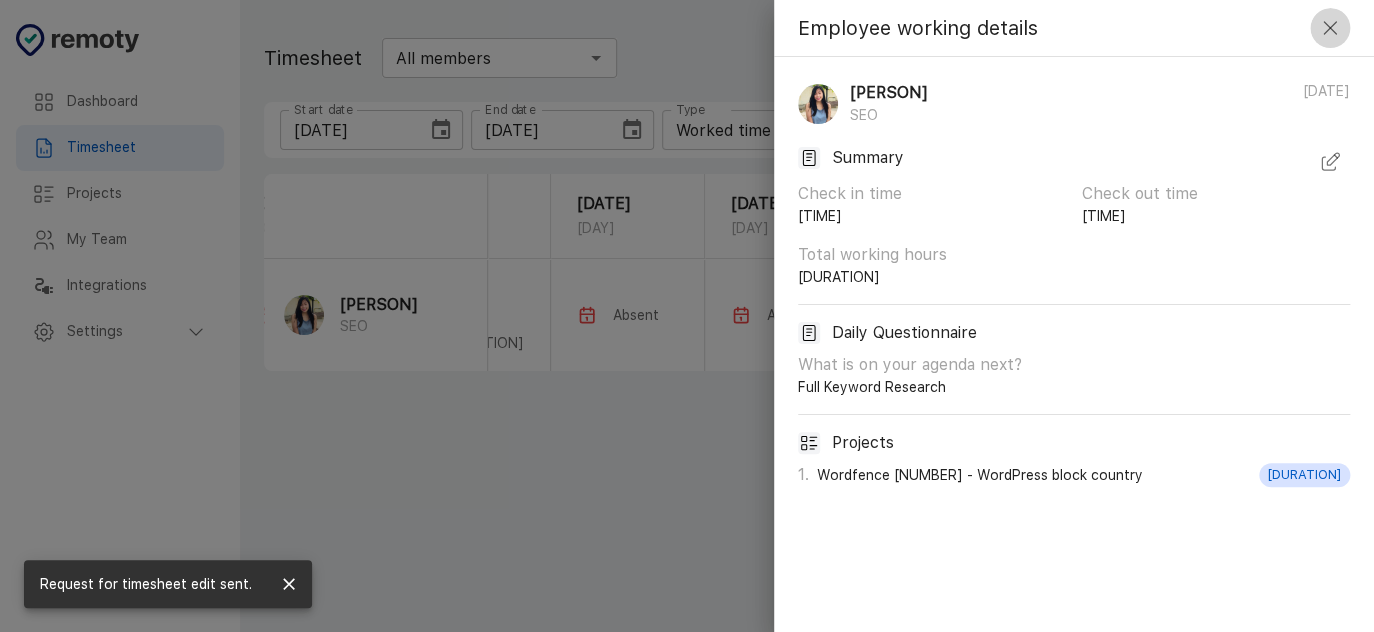 click at bounding box center [1330, 28] 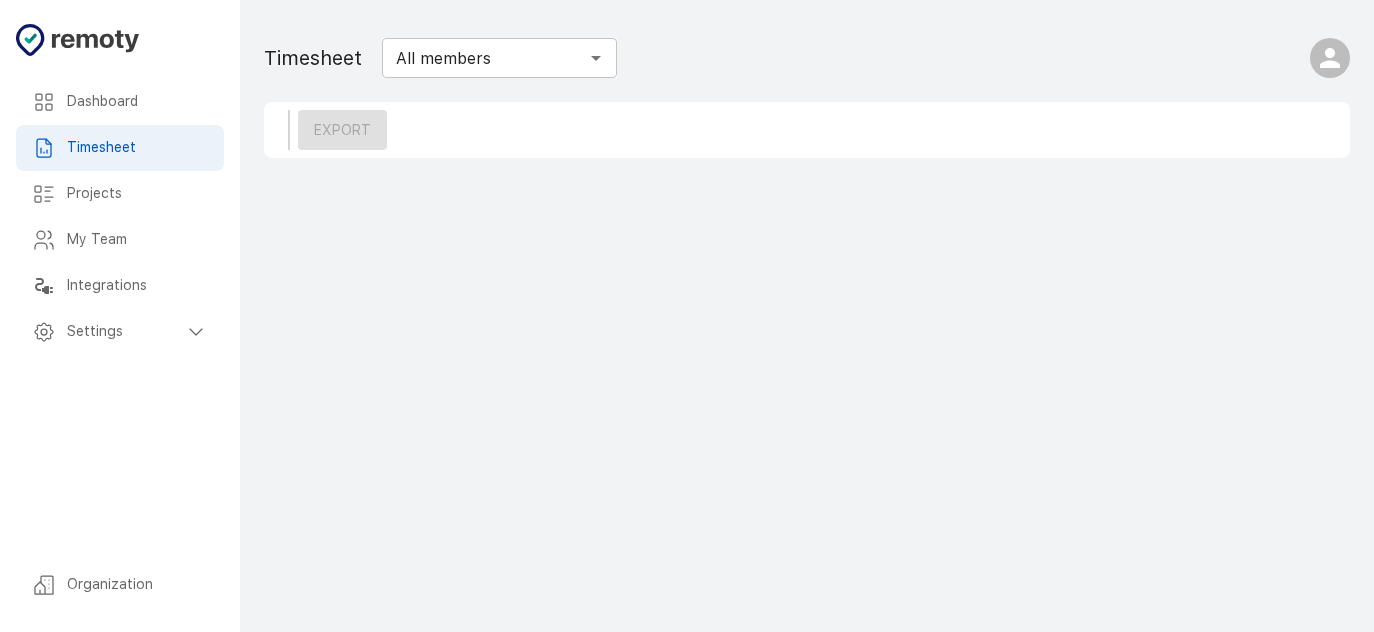 scroll, scrollTop: 0, scrollLeft: 0, axis: both 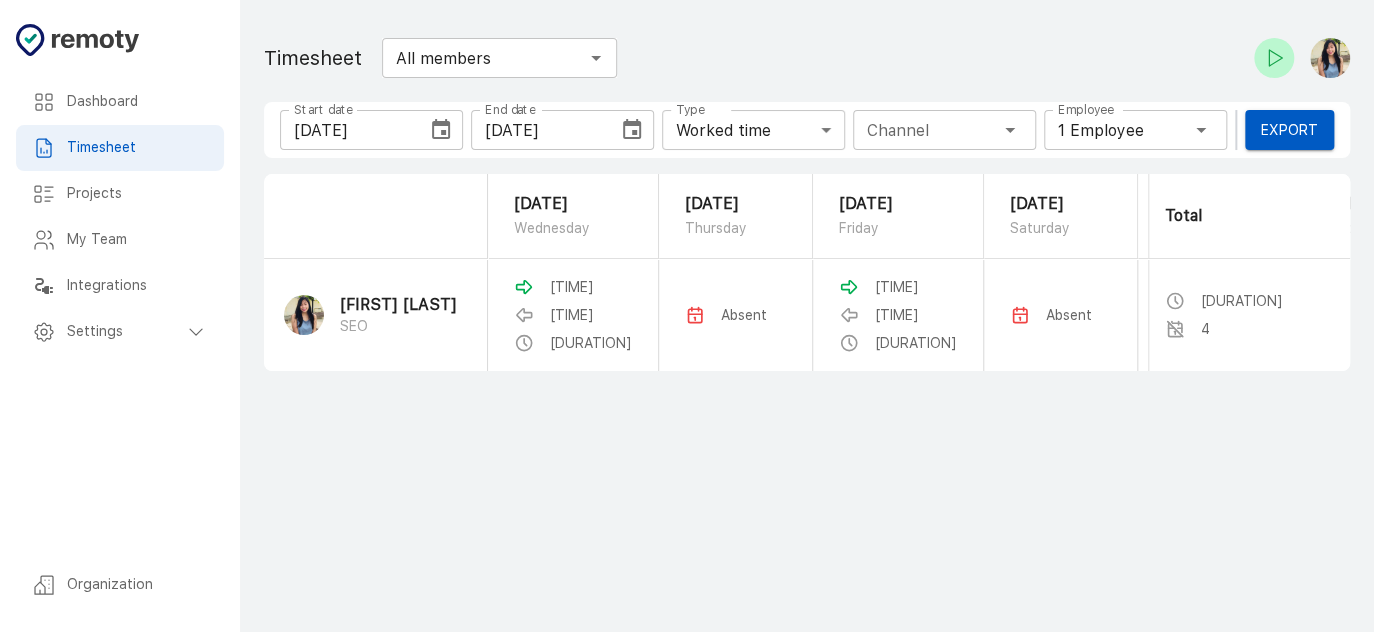 click on "12:20 AM 03:50 AM 4h 48m" at bounding box center [898, 315] 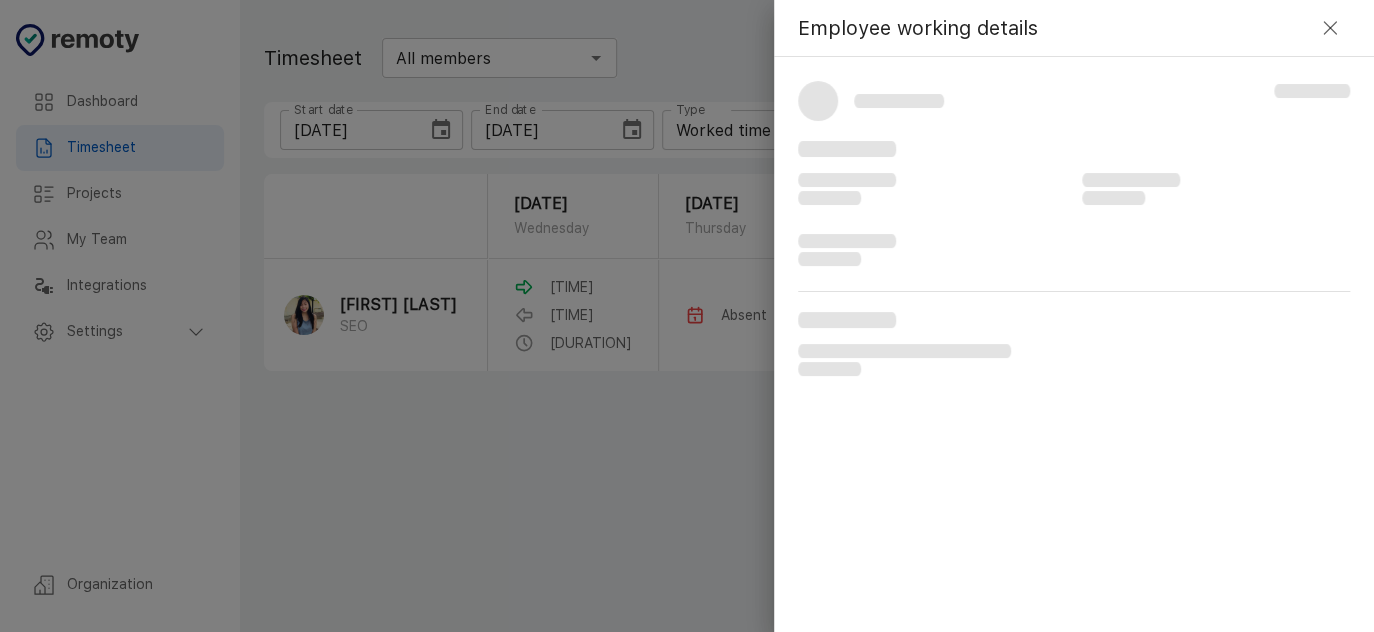 click at bounding box center (904, 362) 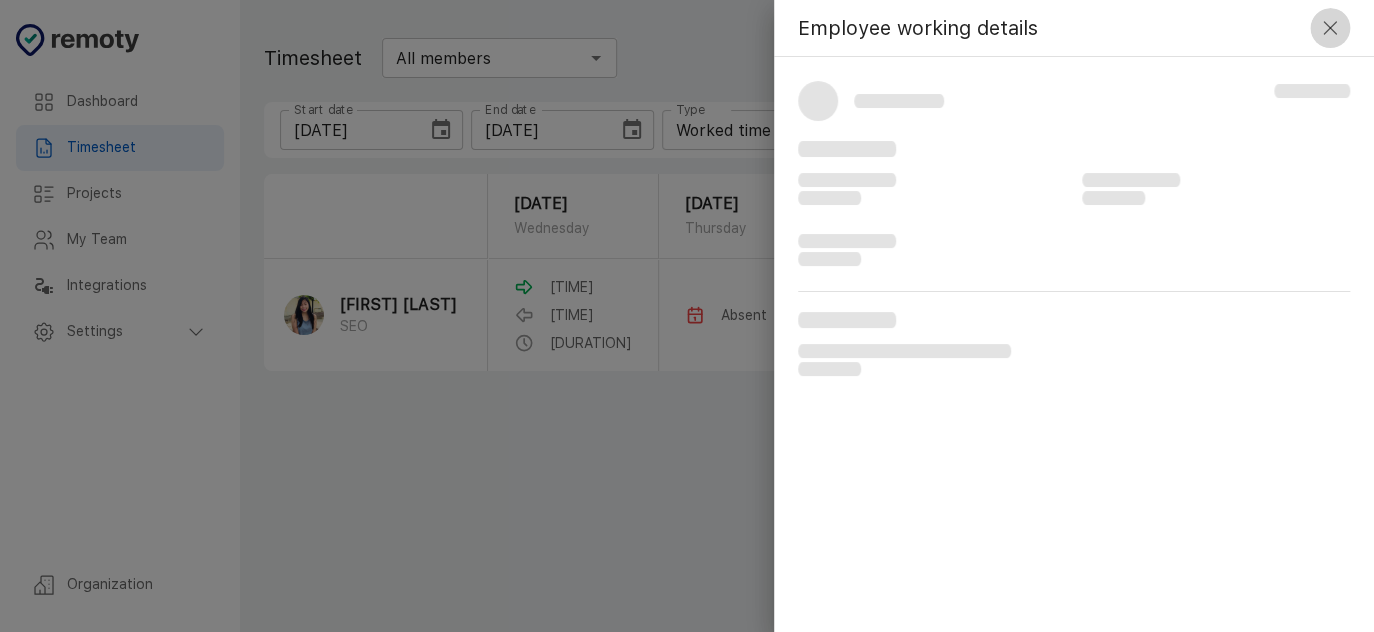 click at bounding box center [1330, 28] 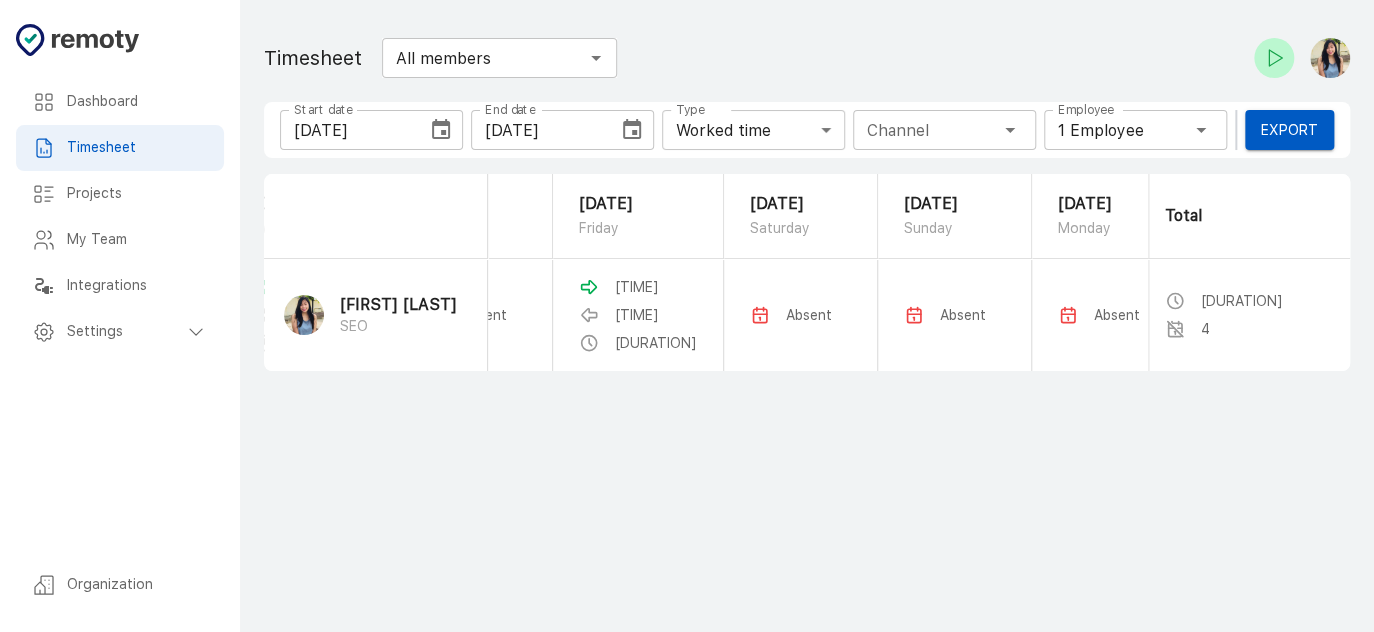 scroll, scrollTop: 0, scrollLeft: 433, axis: horizontal 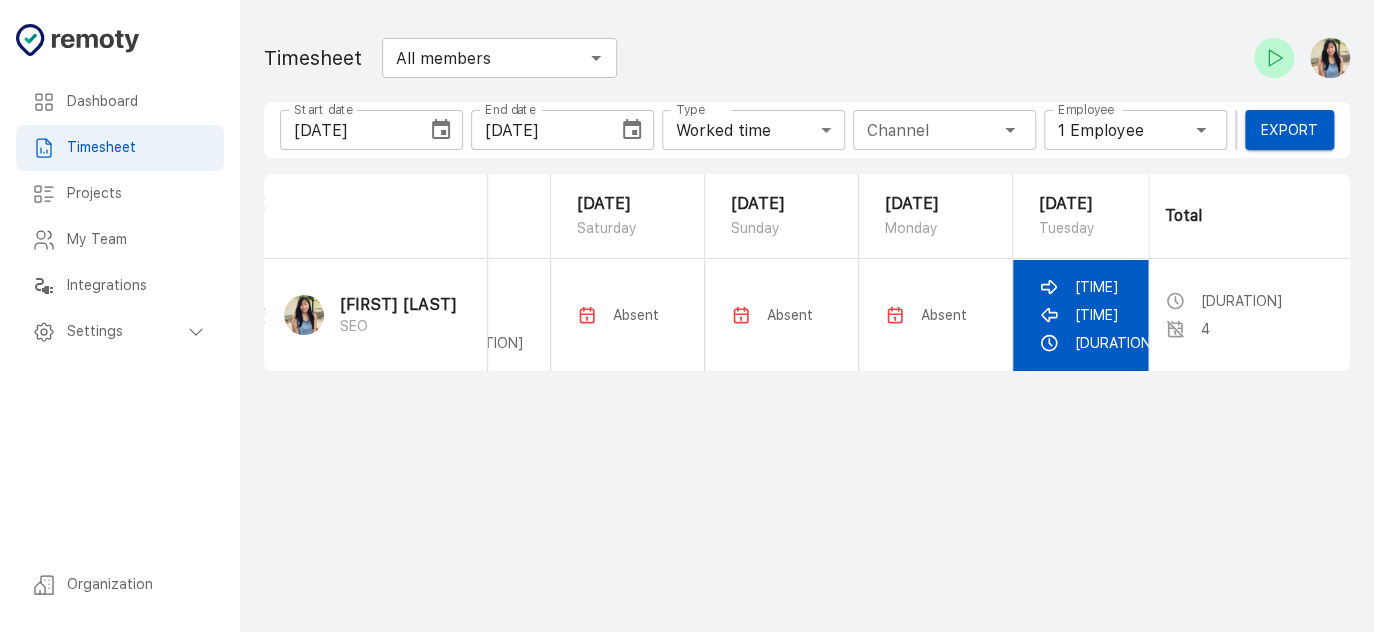 click on "[TIME]" at bounding box center [1097, 287] 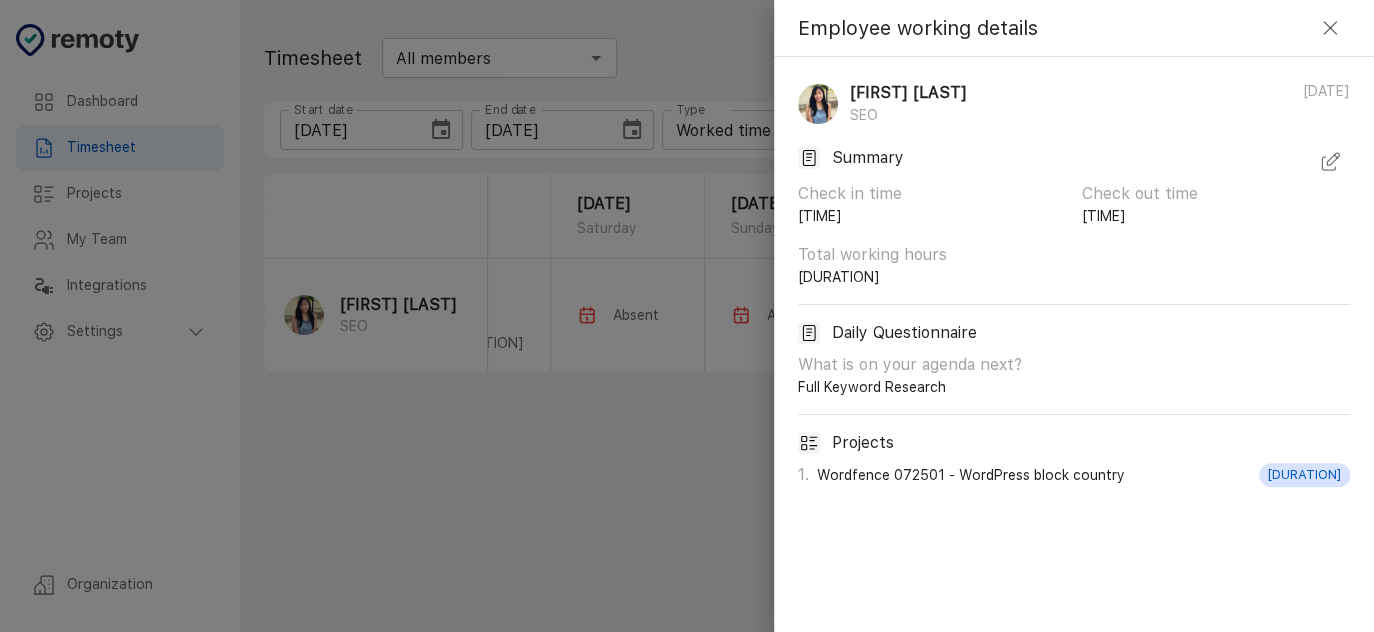 click at bounding box center [1335, 156] 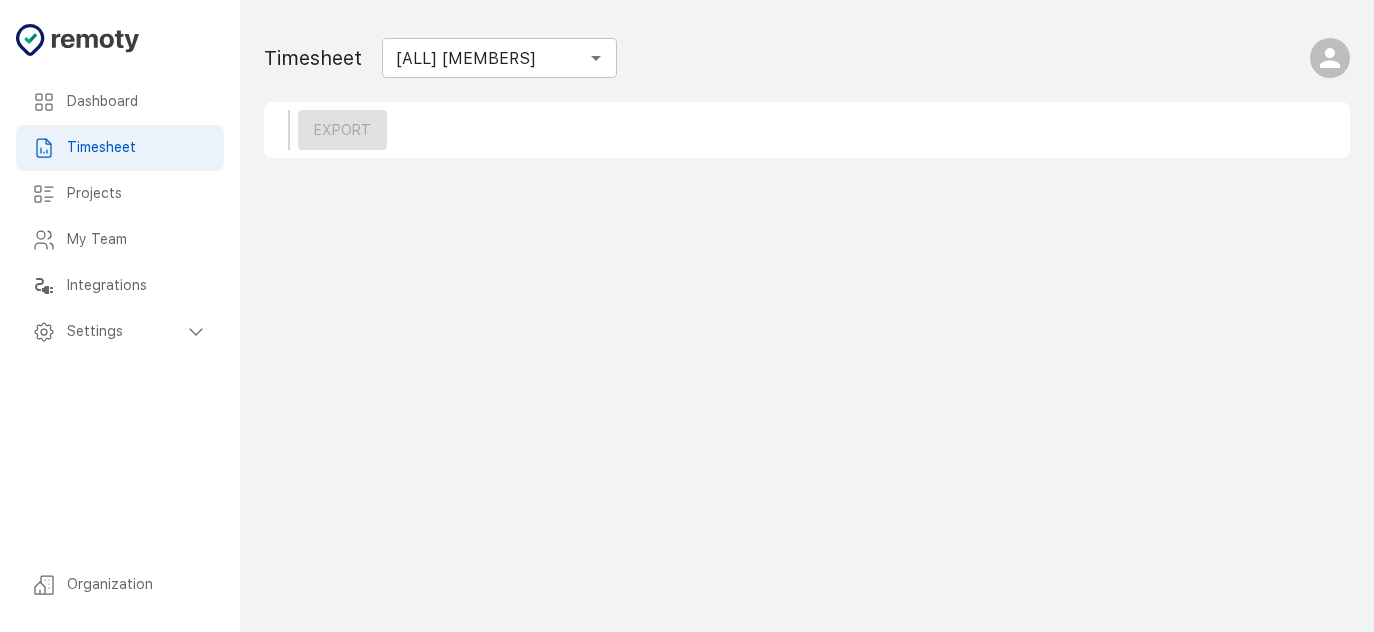 scroll, scrollTop: 0, scrollLeft: 0, axis: both 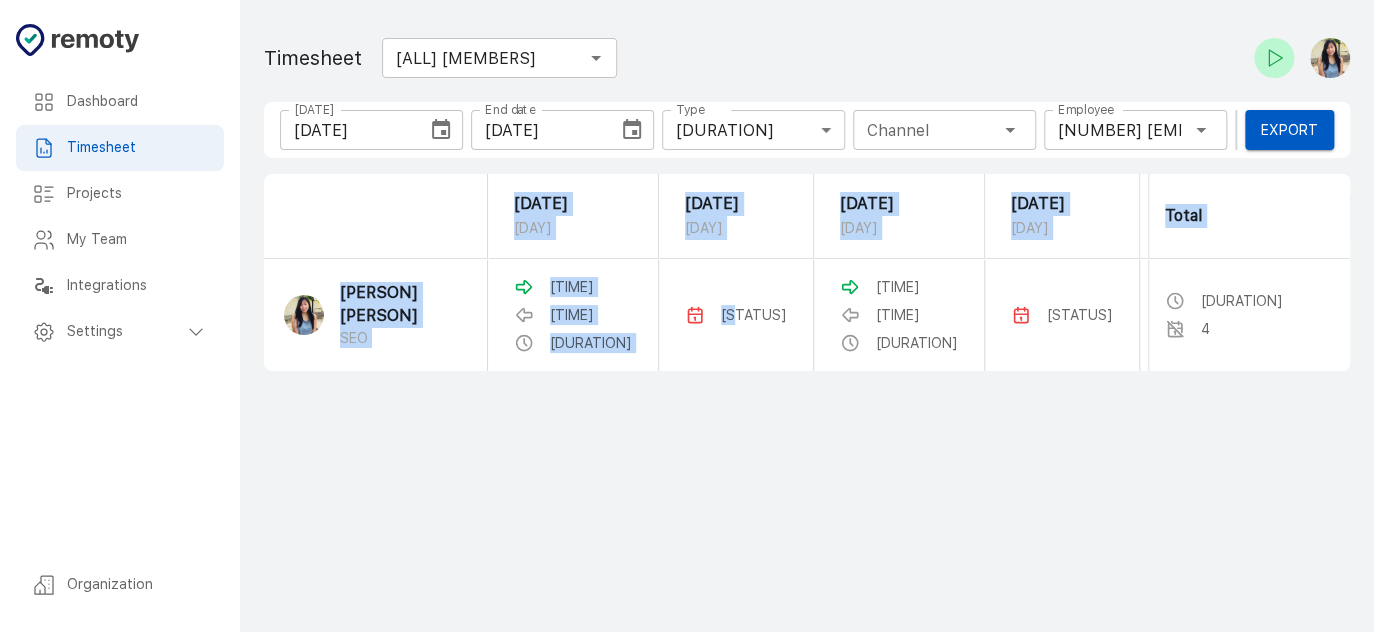 drag, startPoint x: 720, startPoint y: 364, endPoint x: 735, endPoint y: 384, distance: 25 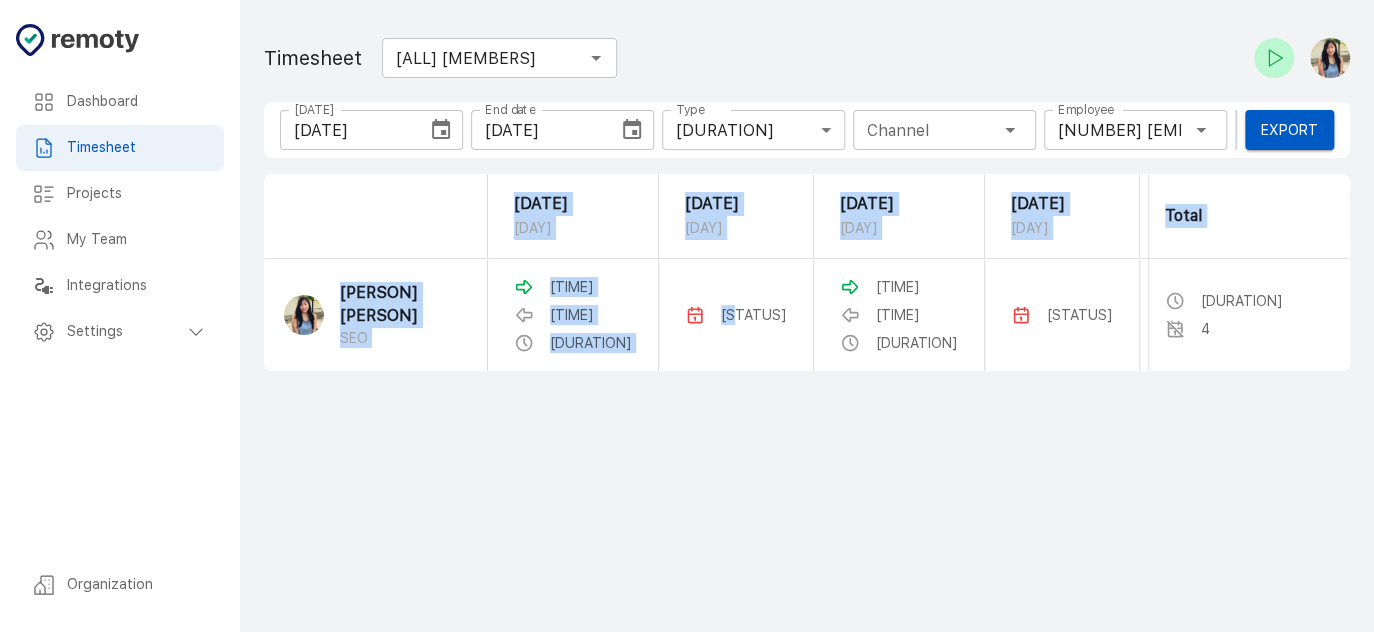 click on "25 June Wednesday 26 June Thursday 27 June Friday 28 June Saturday 29 June Sunday 30 June Monday 1 July Tuesday Total Rochelle Serapion SEO 08:55 PM 01:44 AM 2h 13m Absent 12:20 AM 03:50 AM 4h 48m Absent Absent Absent 02:54 AM 06:29 AM 2h 12m 9h 13m 4" at bounding box center (807, 272) 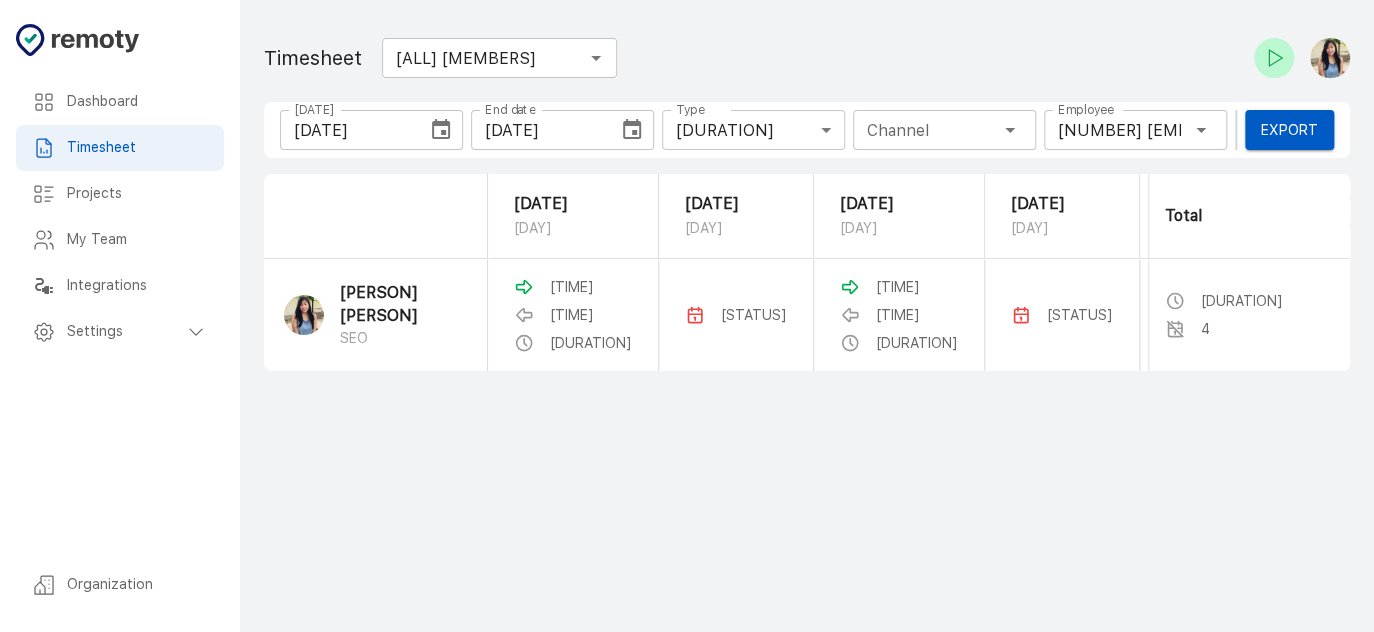 scroll, scrollTop: 0, scrollLeft: 433, axis: horizontal 